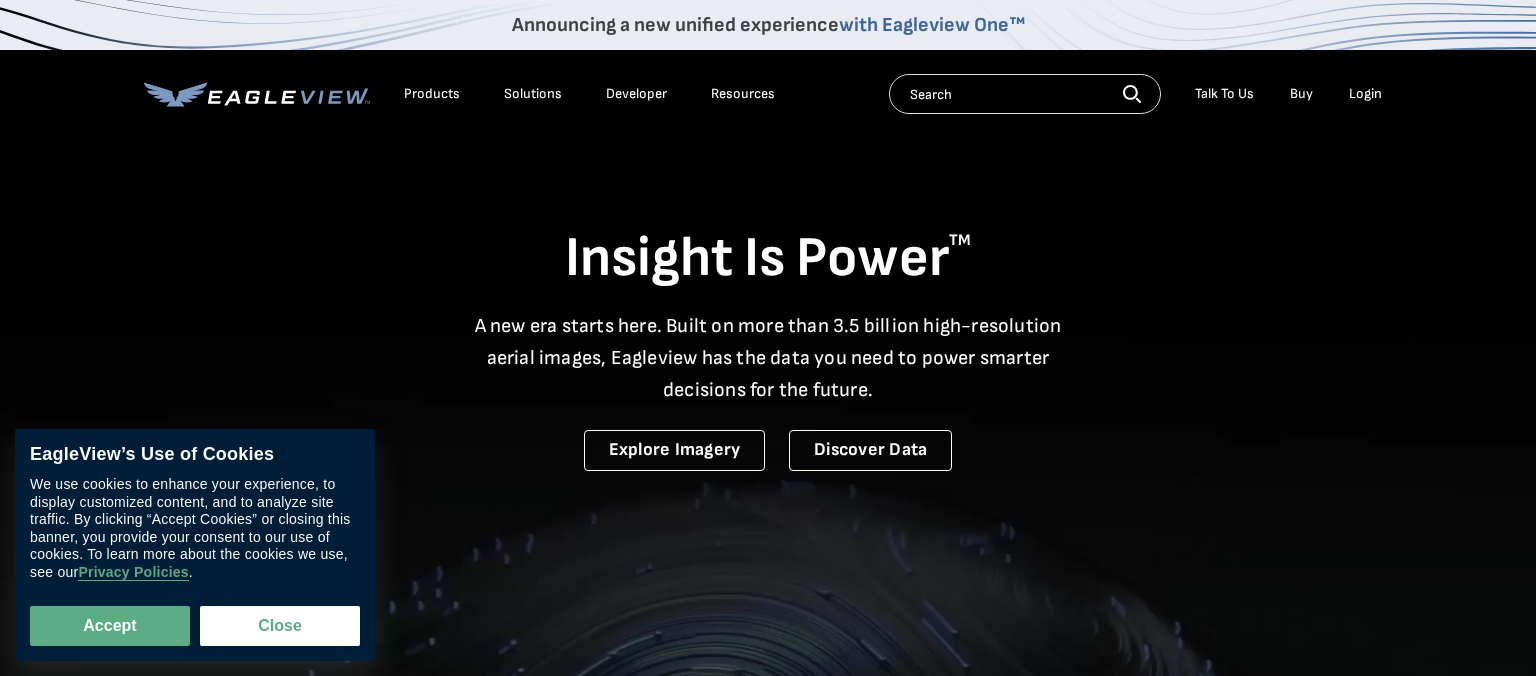 scroll, scrollTop: 0, scrollLeft: 0, axis: both 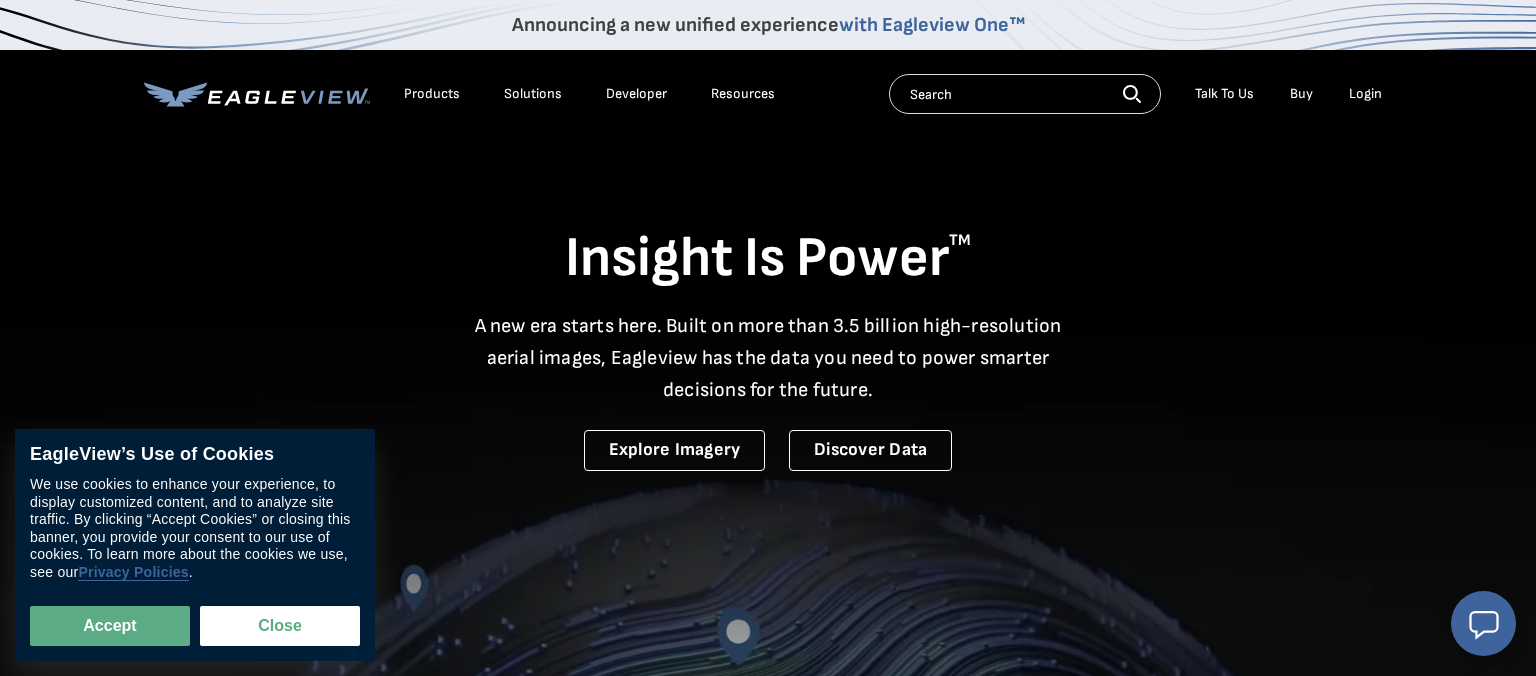 click on "Privacy Policies" at bounding box center [133, 572] 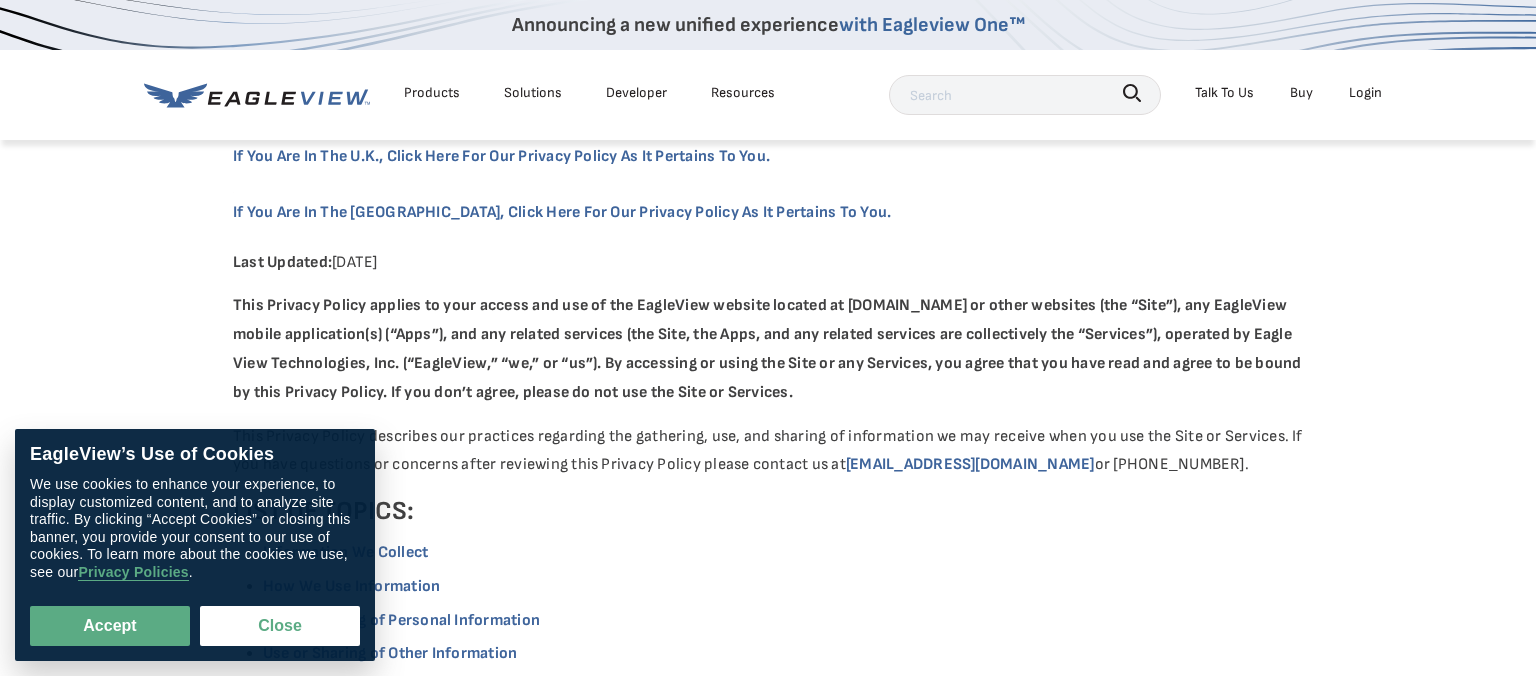 scroll, scrollTop: 0, scrollLeft: 0, axis: both 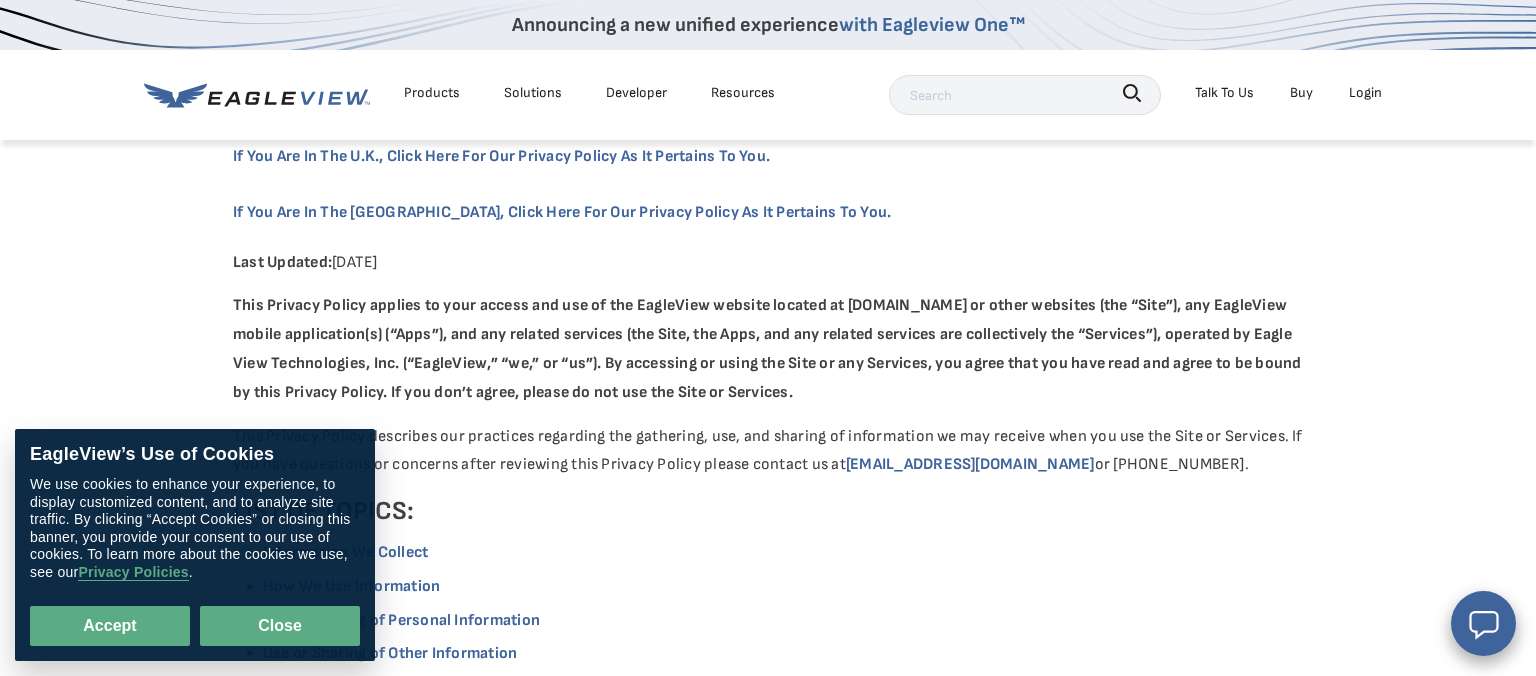 click on "Close" at bounding box center [280, 626] 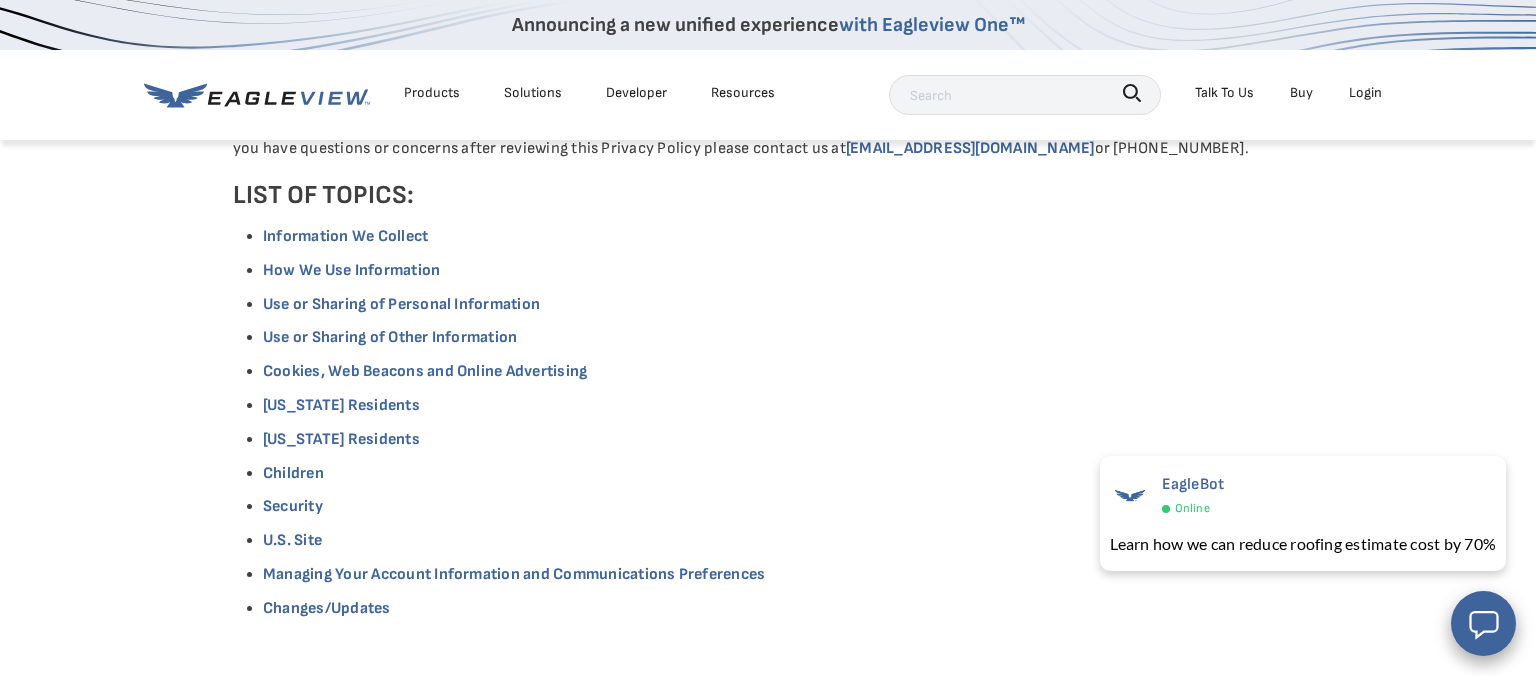 scroll, scrollTop: 0, scrollLeft: 0, axis: both 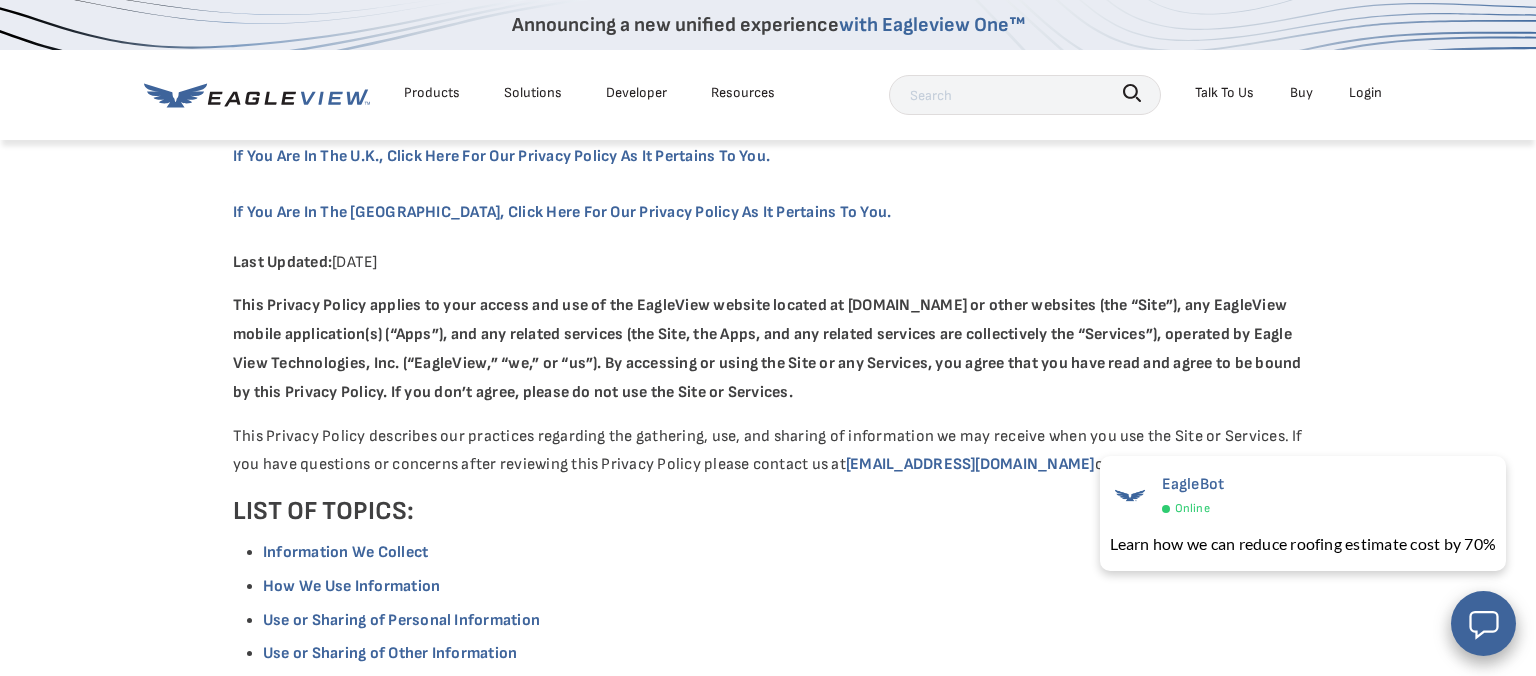 click on "Products" at bounding box center [432, 92] 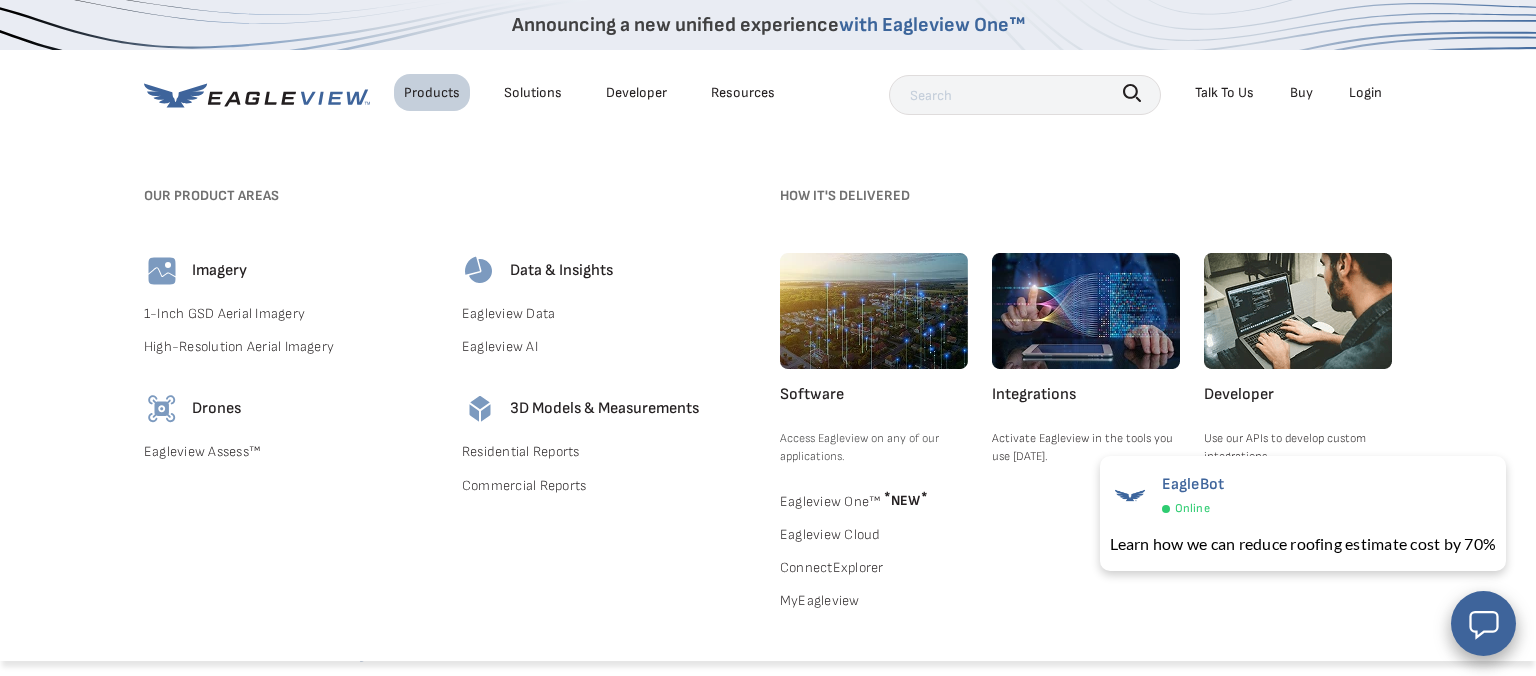 click at bounding box center (162, 271) 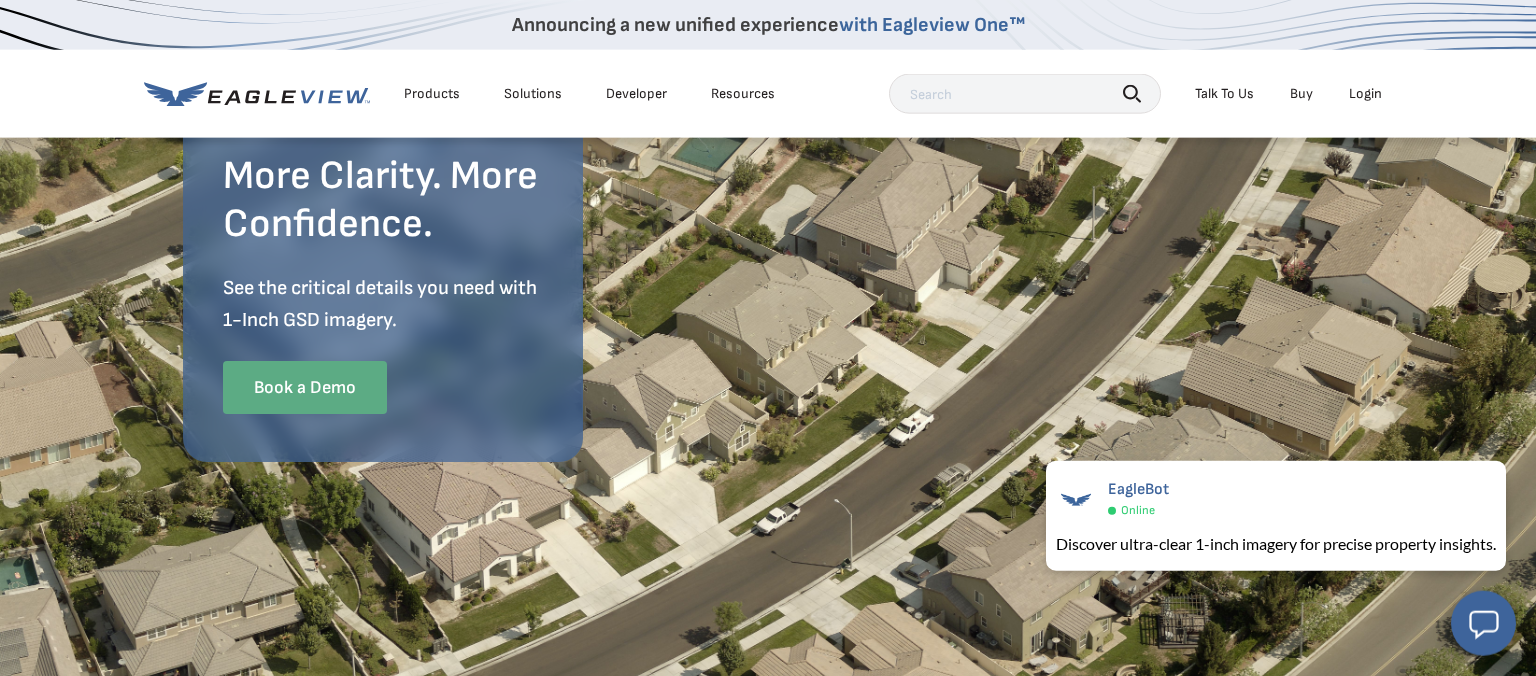 scroll, scrollTop: 105, scrollLeft: 0, axis: vertical 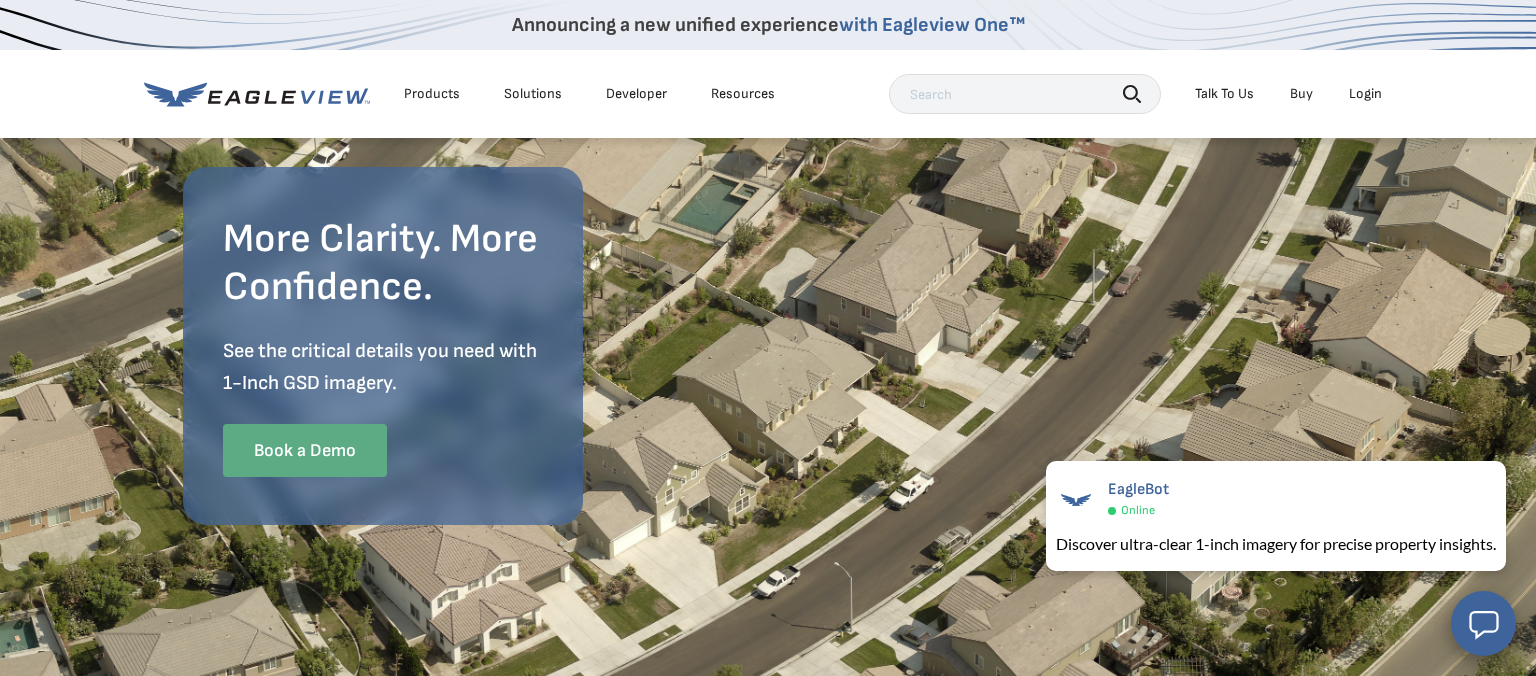 click on "Products" at bounding box center (432, 94) 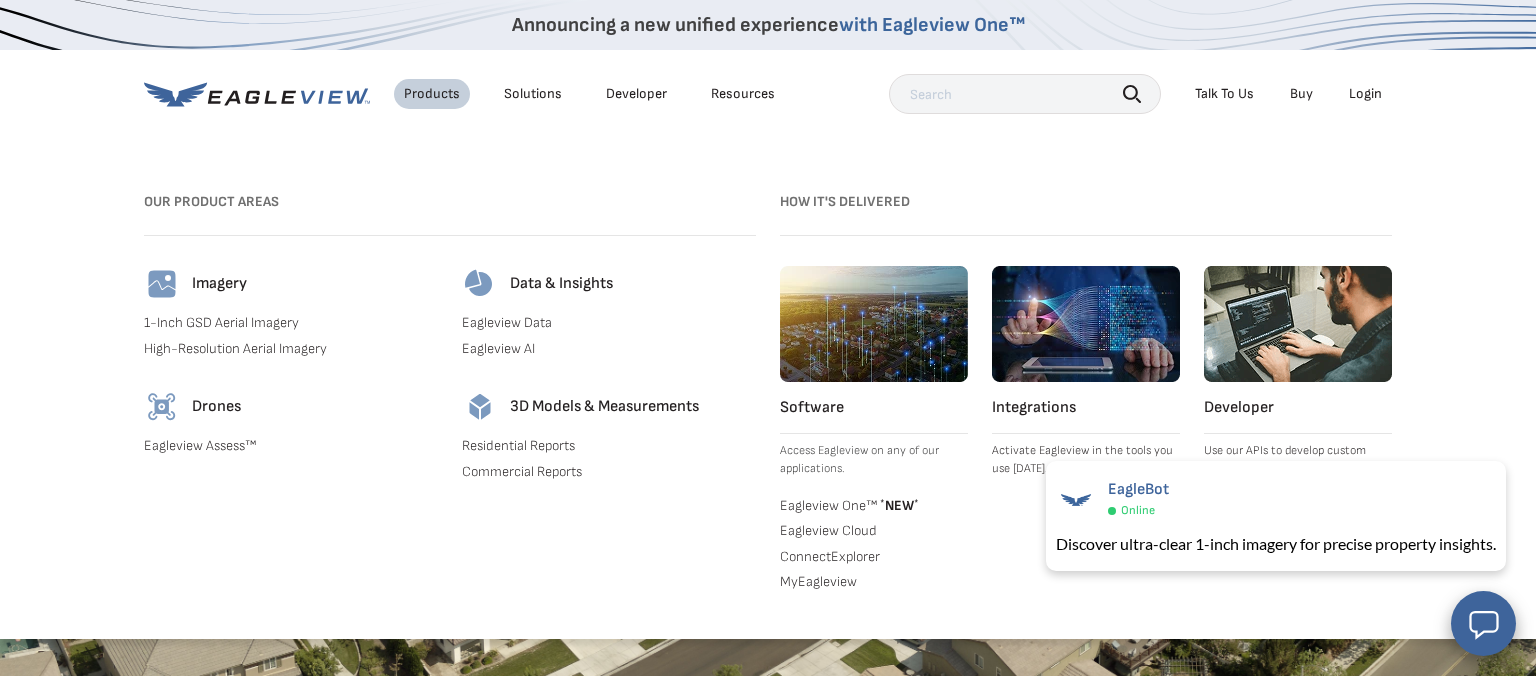 click on "Eagleview Data" at bounding box center (609, 323) 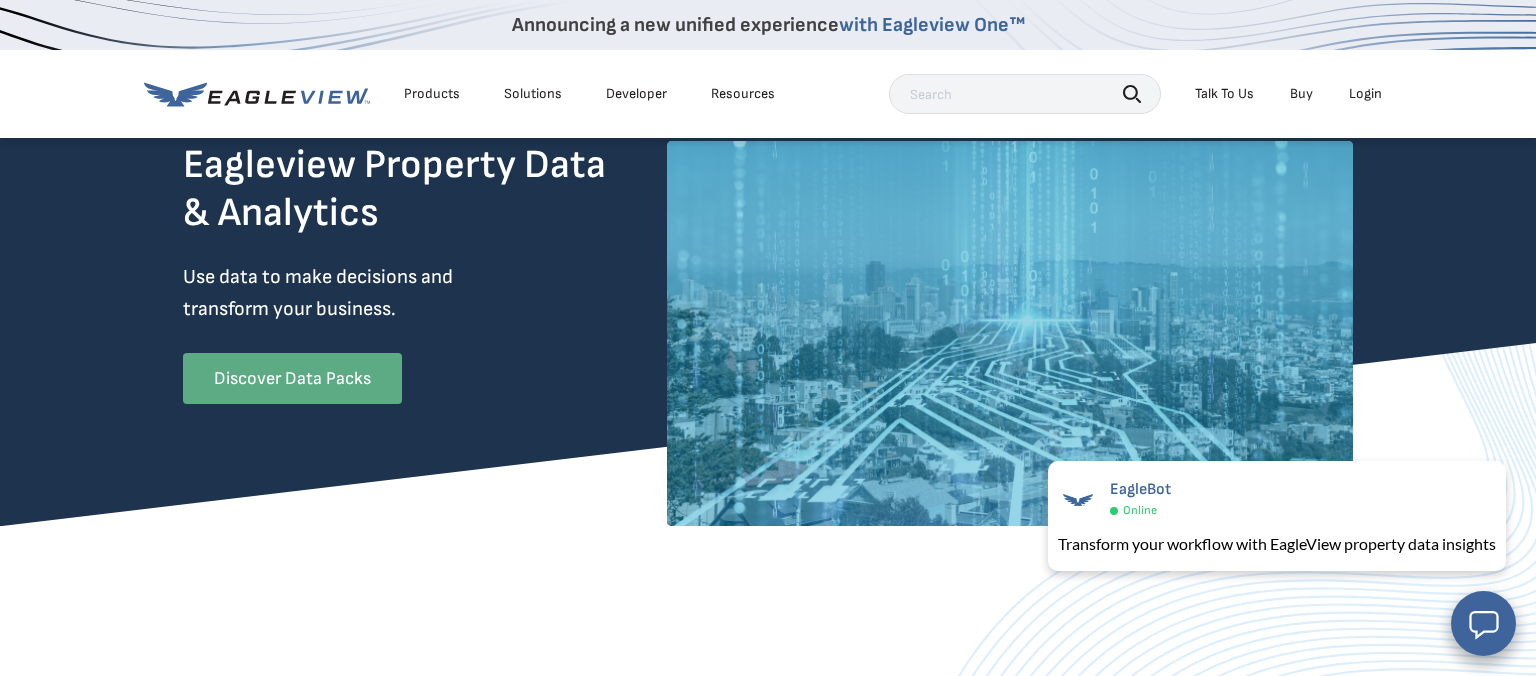 scroll, scrollTop: 0, scrollLeft: 0, axis: both 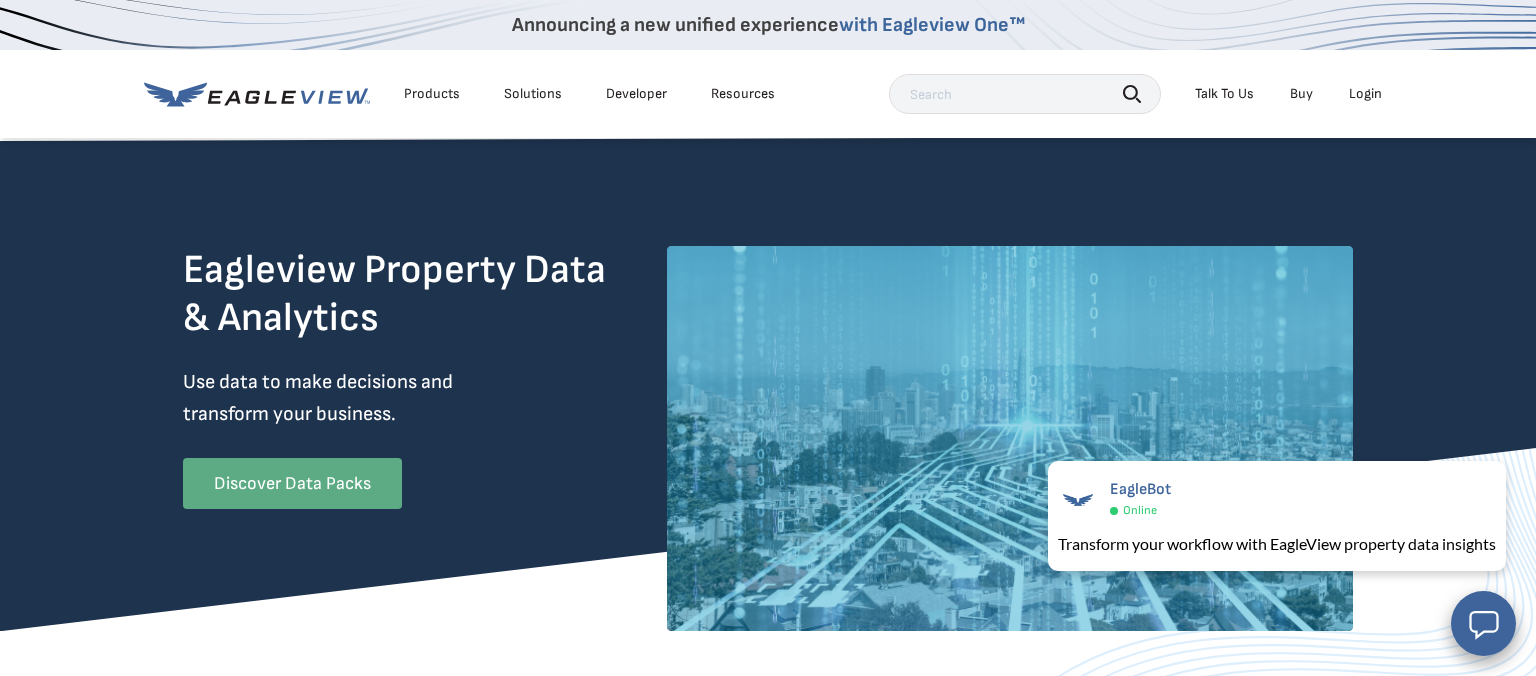 click on "Products" at bounding box center (432, 94) 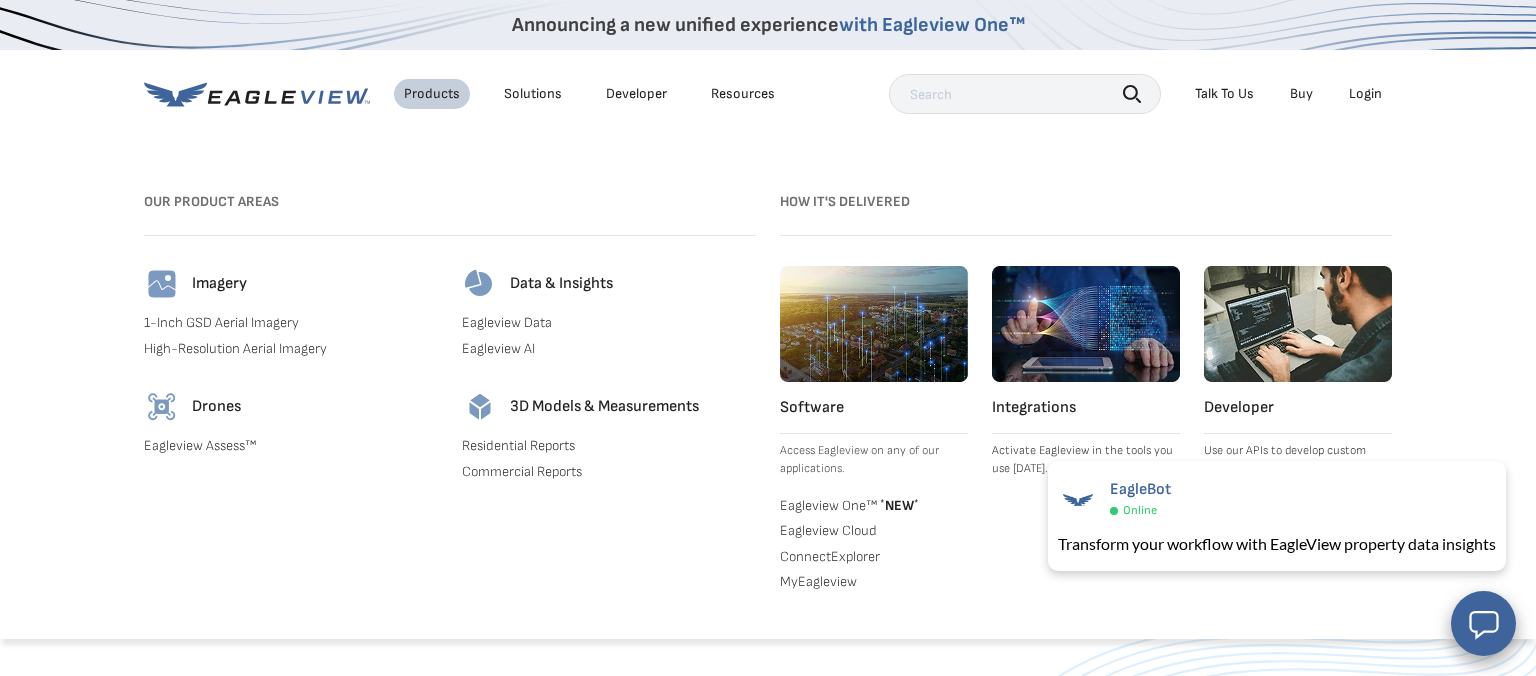 click on "Residential Reports" at bounding box center [609, 446] 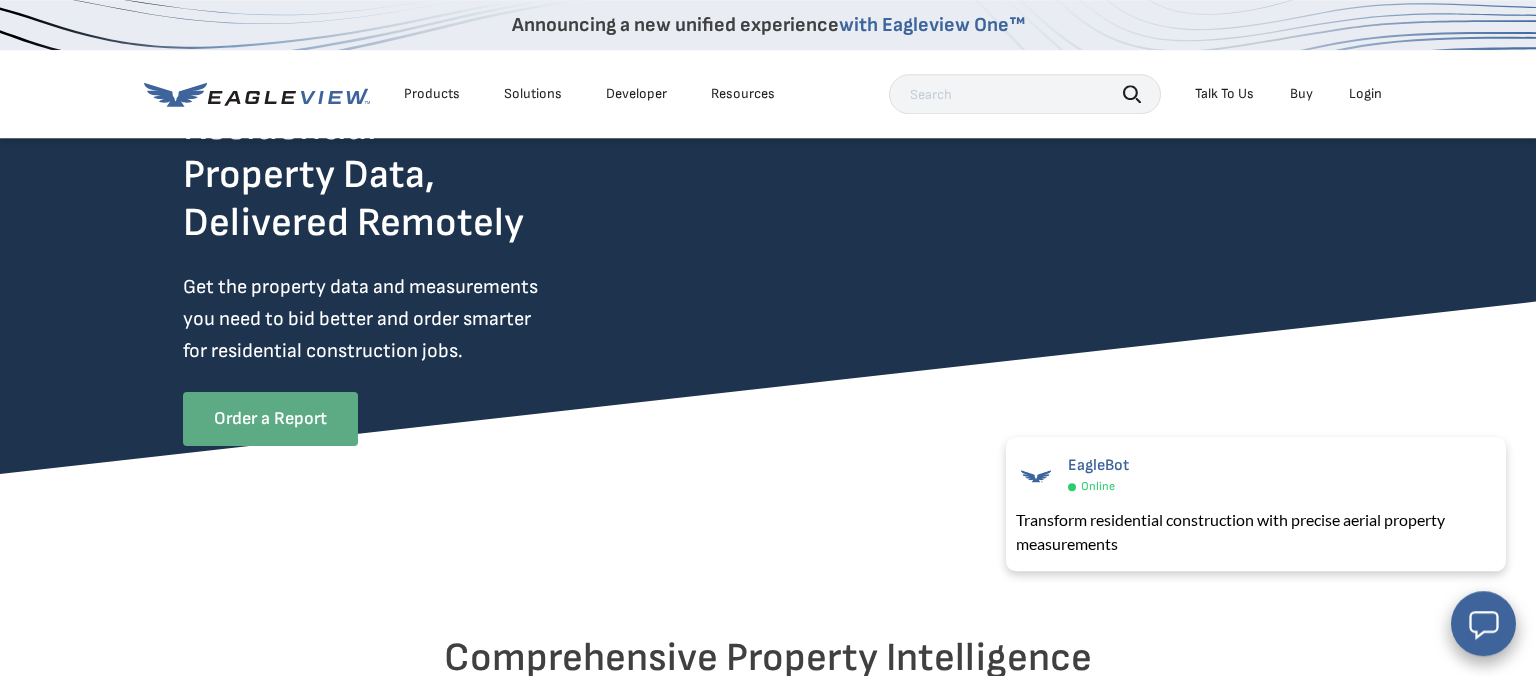 scroll, scrollTop: 0, scrollLeft: 0, axis: both 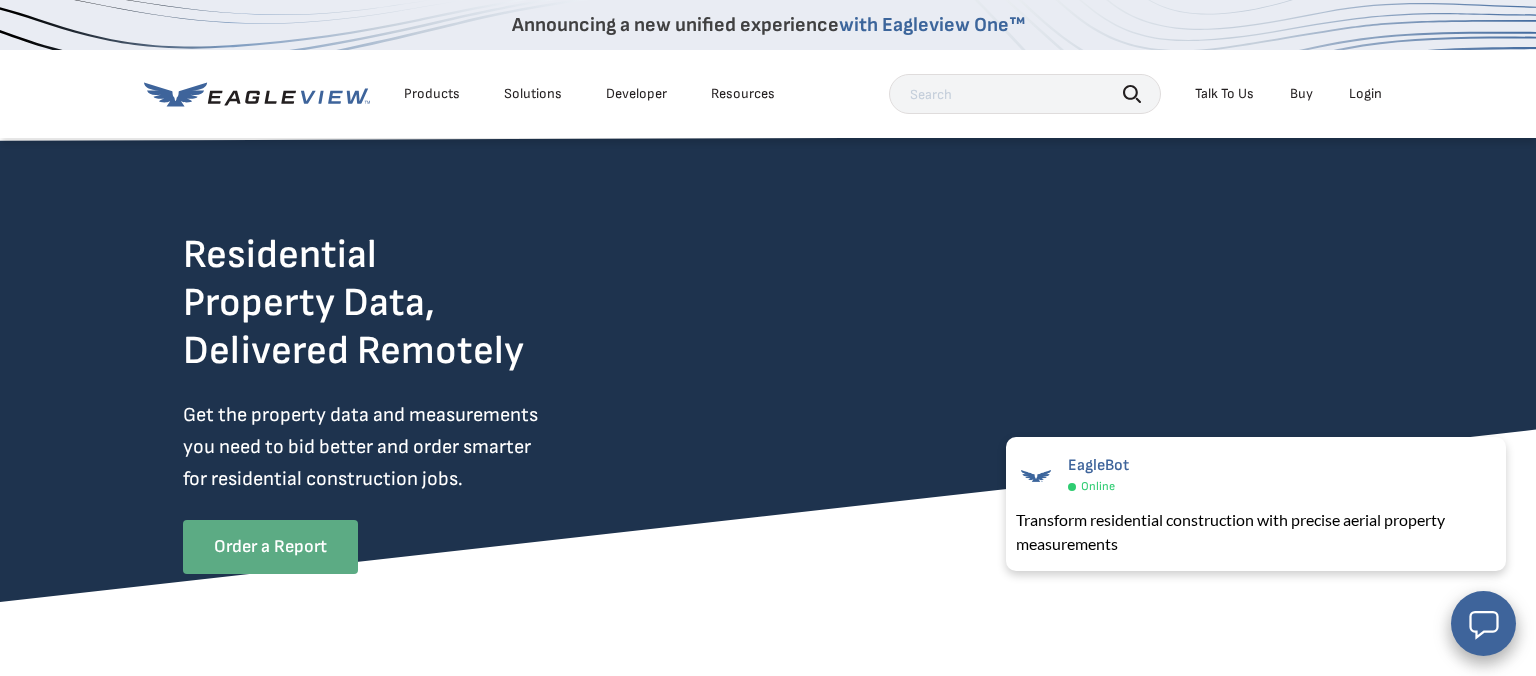 click 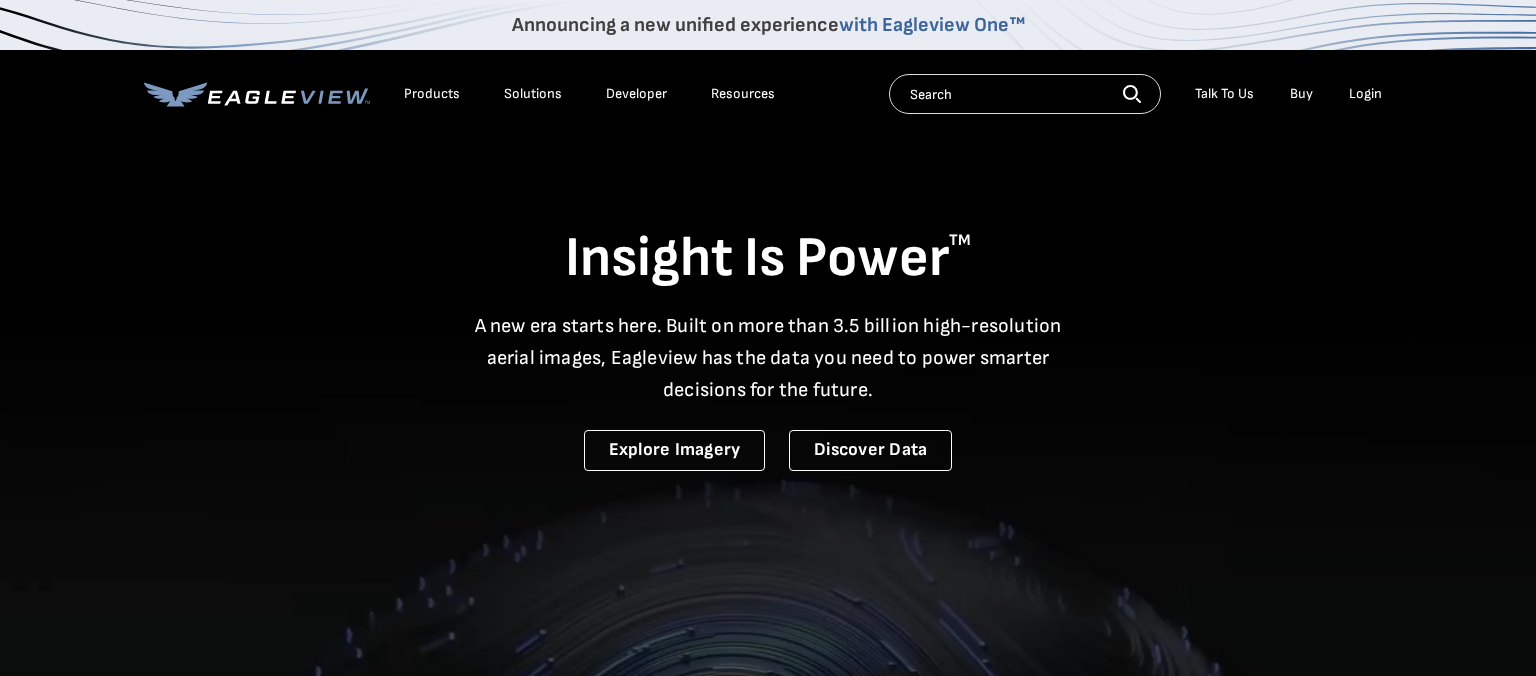 scroll, scrollTop: 0, scrollLeft: 0, axis: both 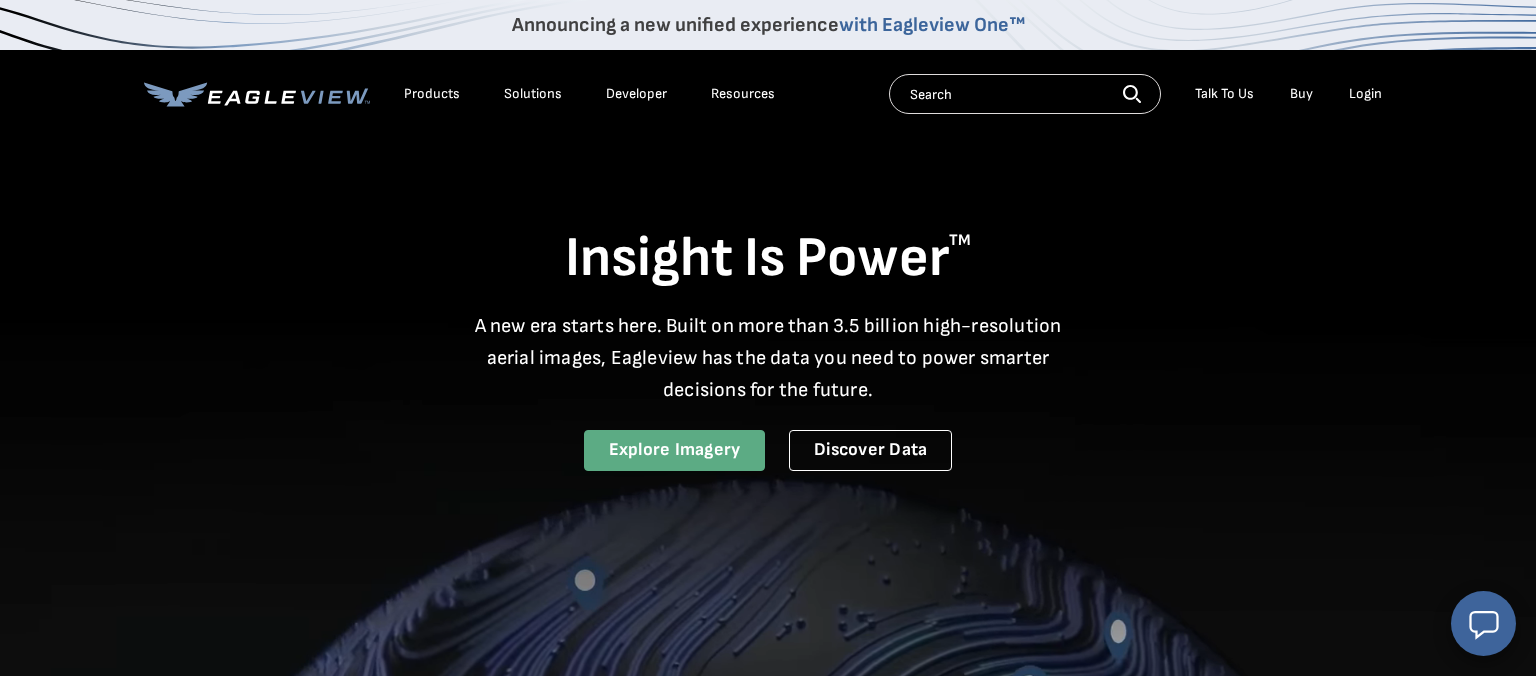 click on "Explore Imagery" at bounding box center (675, 450) 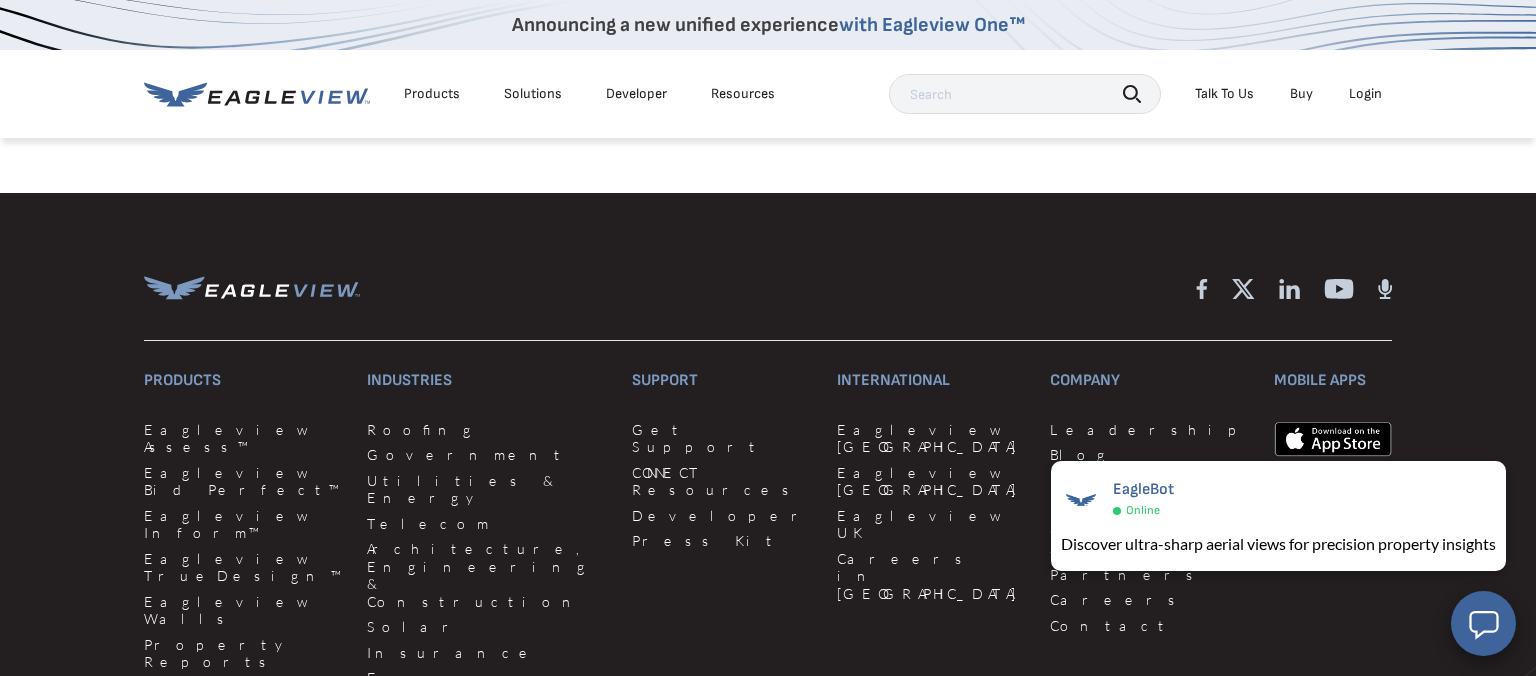 scroll, scrollTop: 5280, scrollLeft: 0, axis: vertical 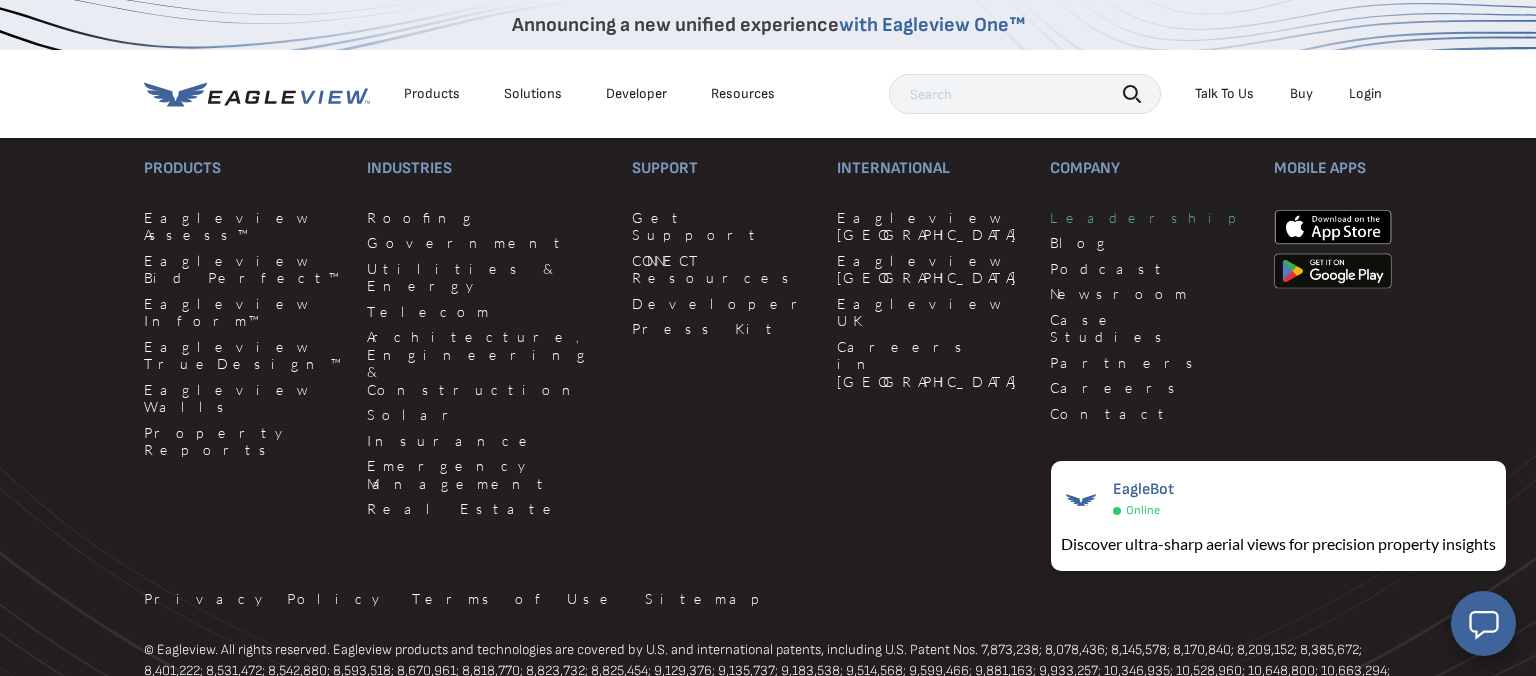 click on "Leadership" at bounding box center [1150, 218] 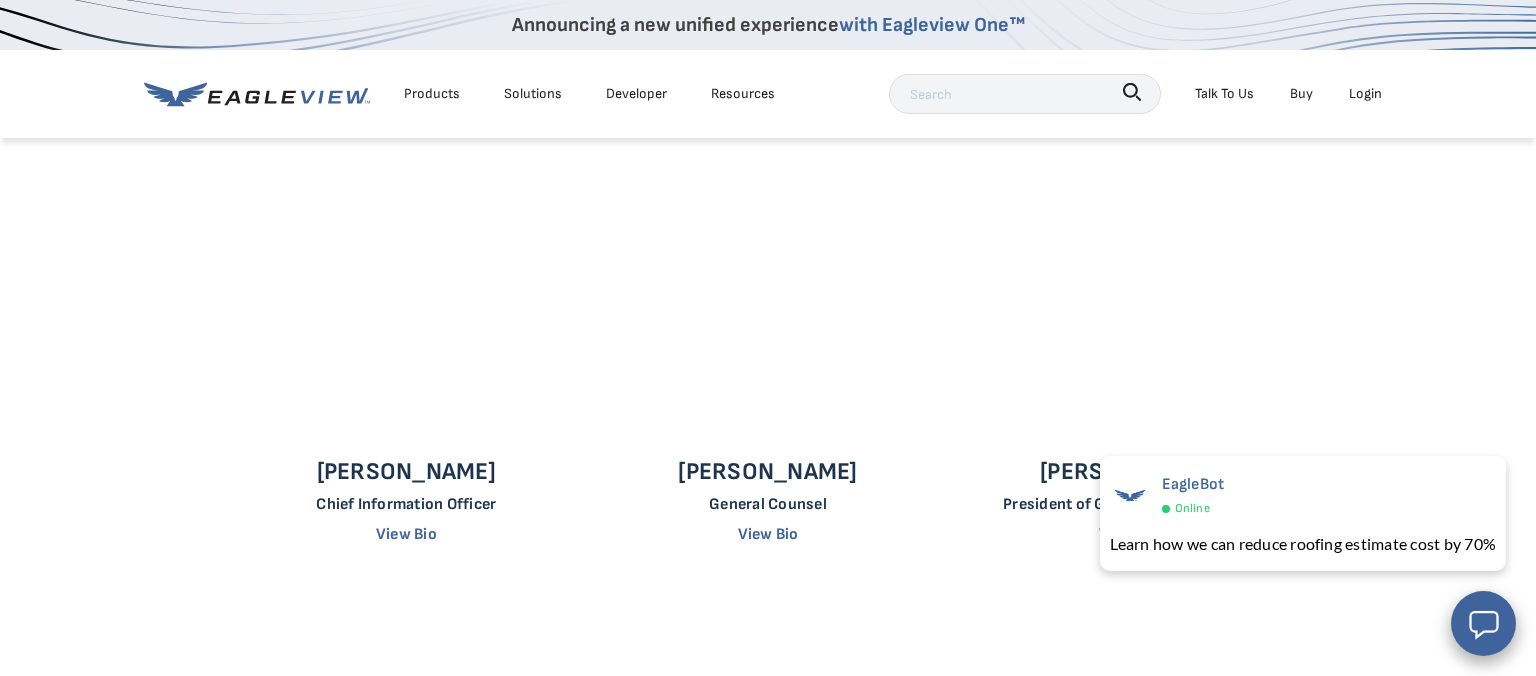 scroll, scrollTop: 1056, scrollLeft: 0, axis: vertical 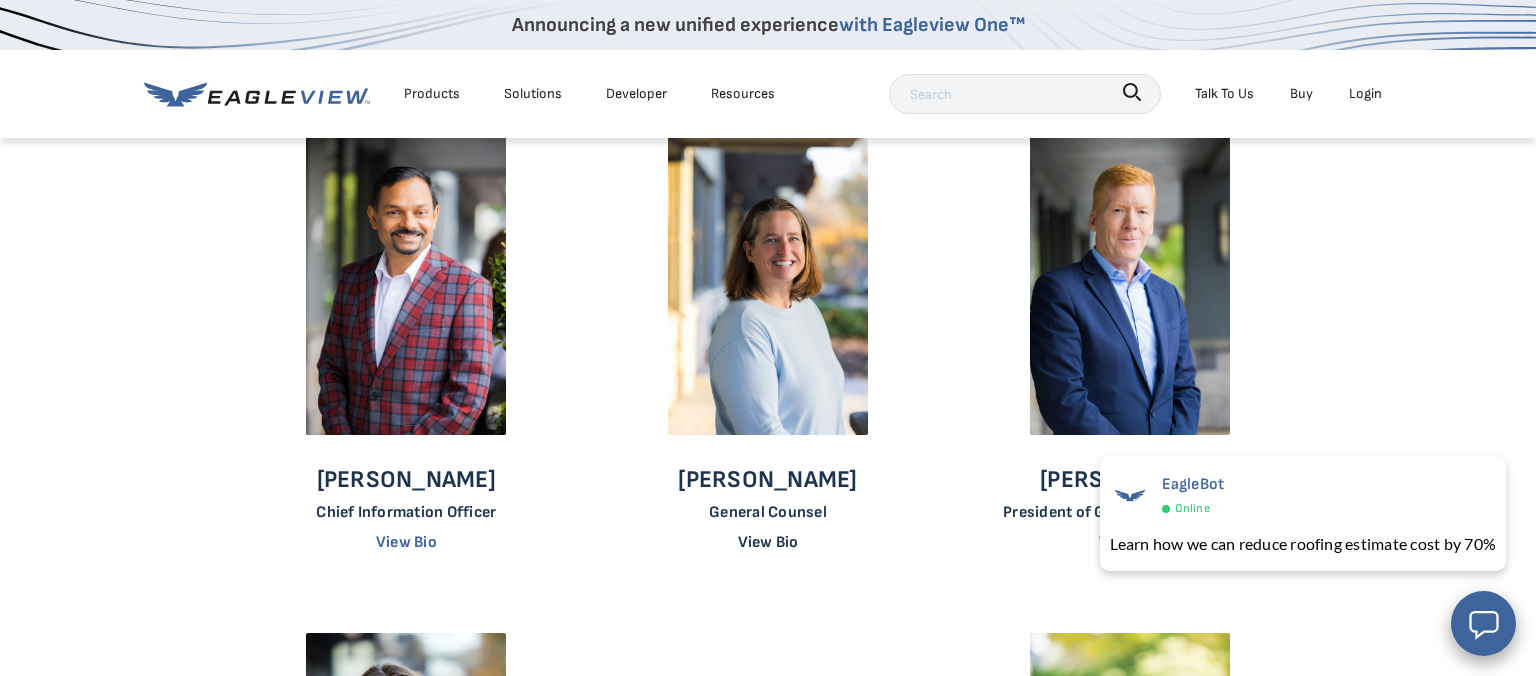 click on "View Bio" at bounding box center (768, 542) 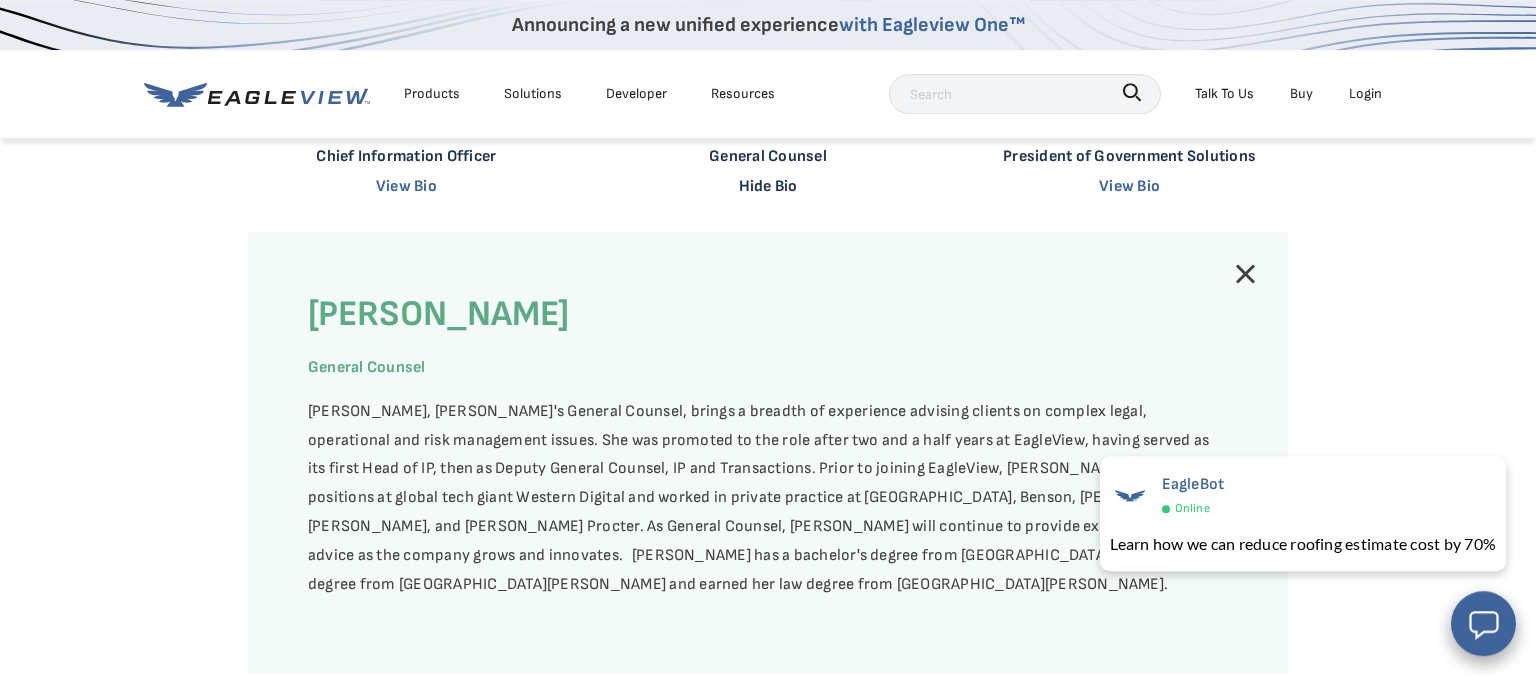 scroll, scrollTop: 1372, scrollLeft: 0, axis: vertical 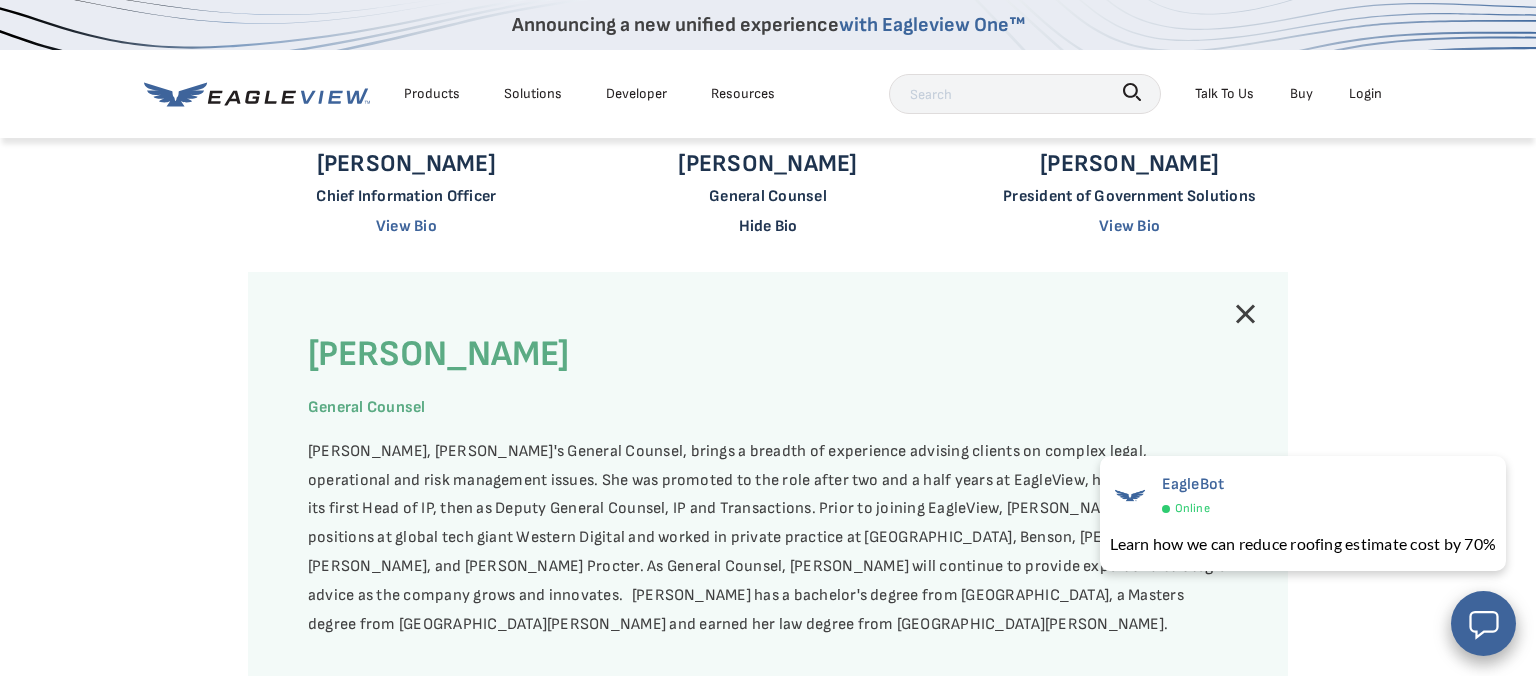 click on "Hide Bio" at bounding box center [768, 226] 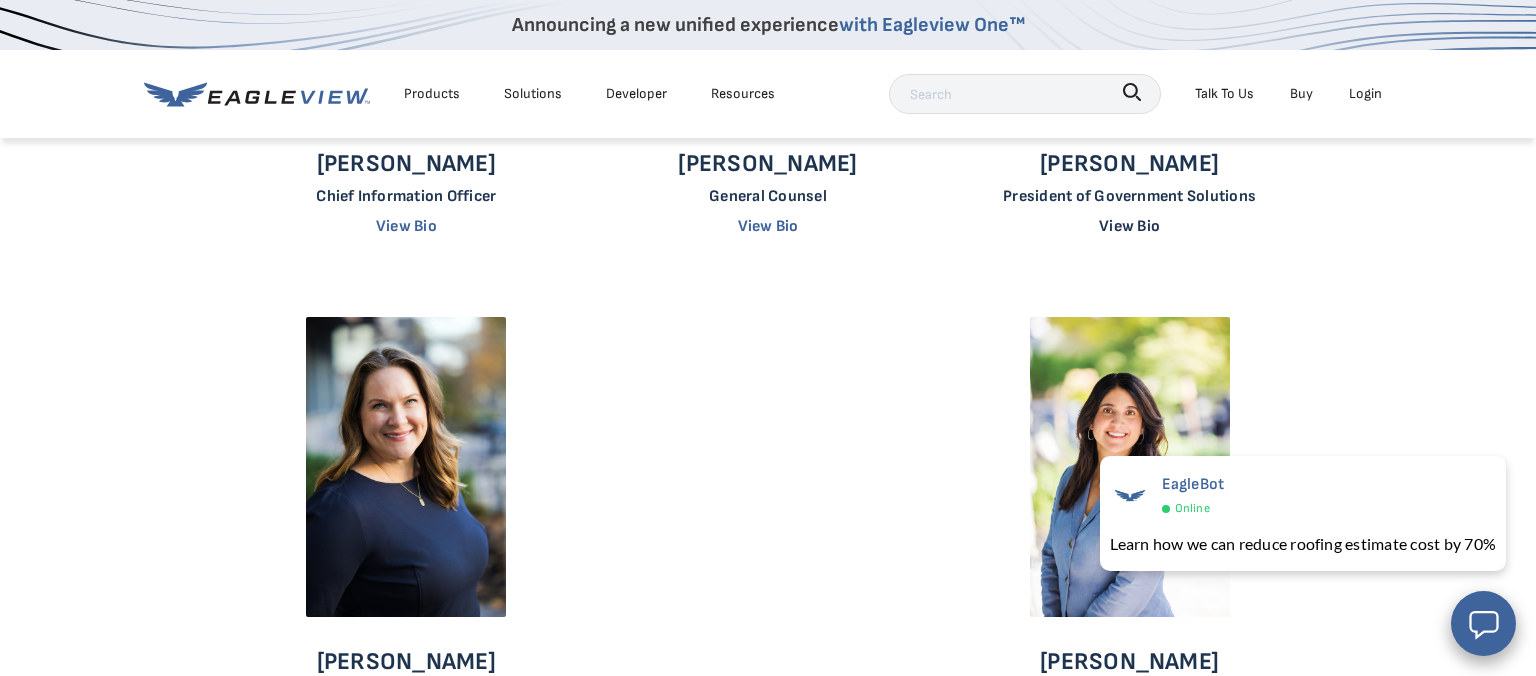 click on "View Bio" at bounding box center [1129, 226] 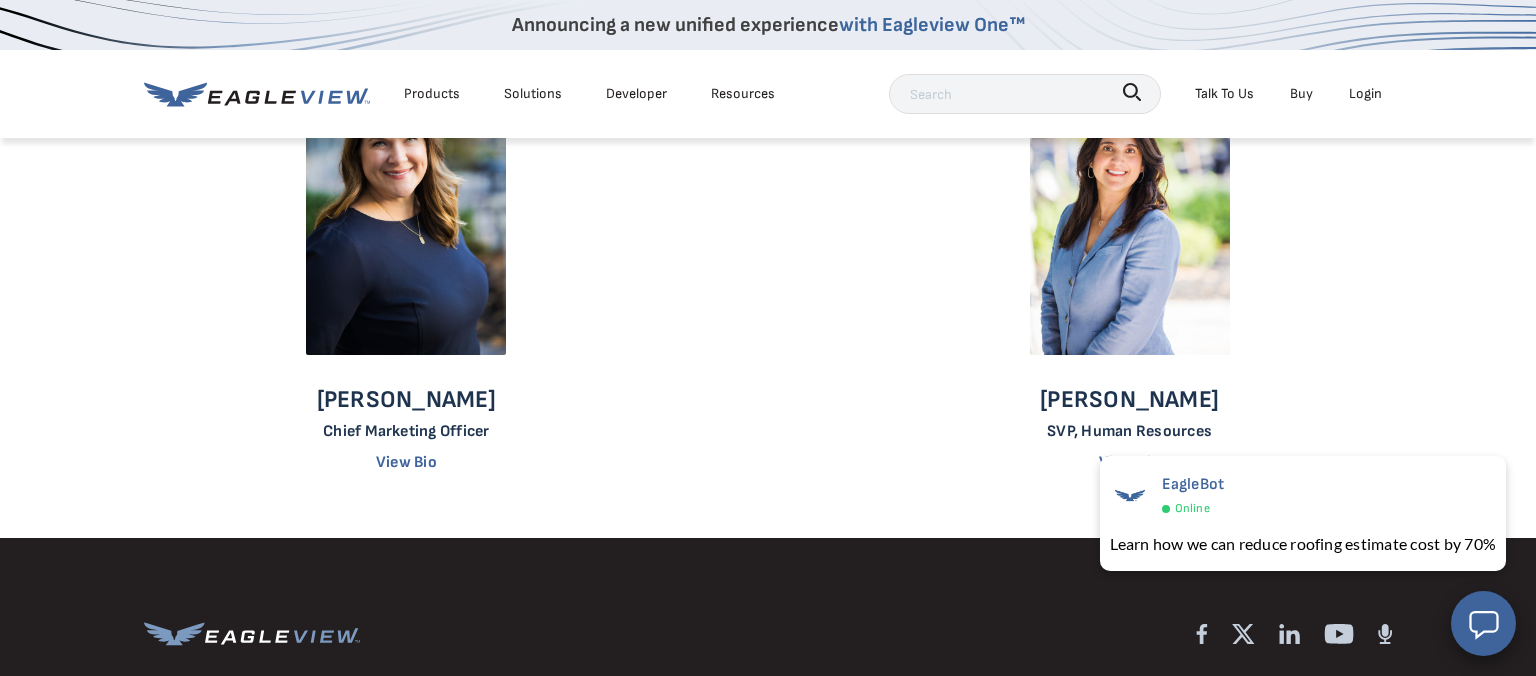 scroll, scrollTop: 3027, scrollLeft: 0, axis: vertical 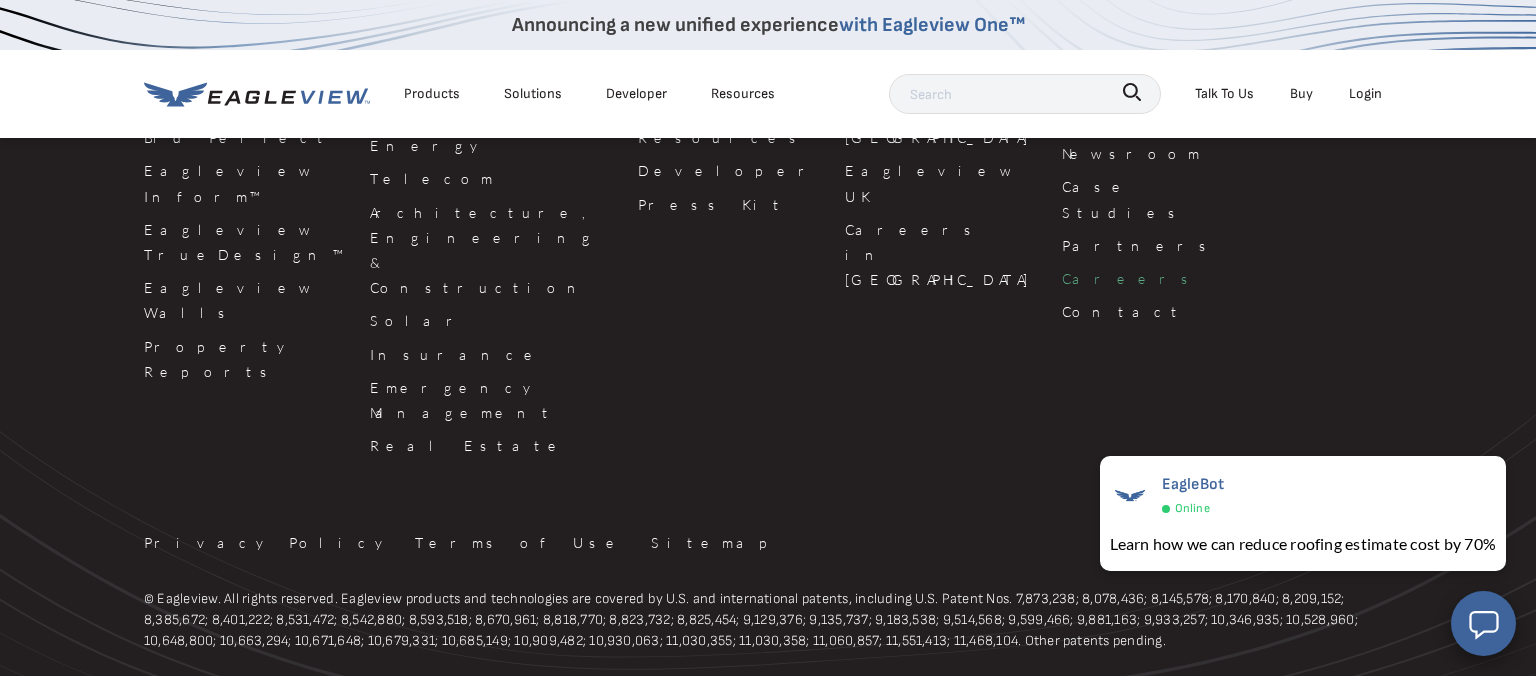 click on "Careers" at bounding box center [1163, 278] 